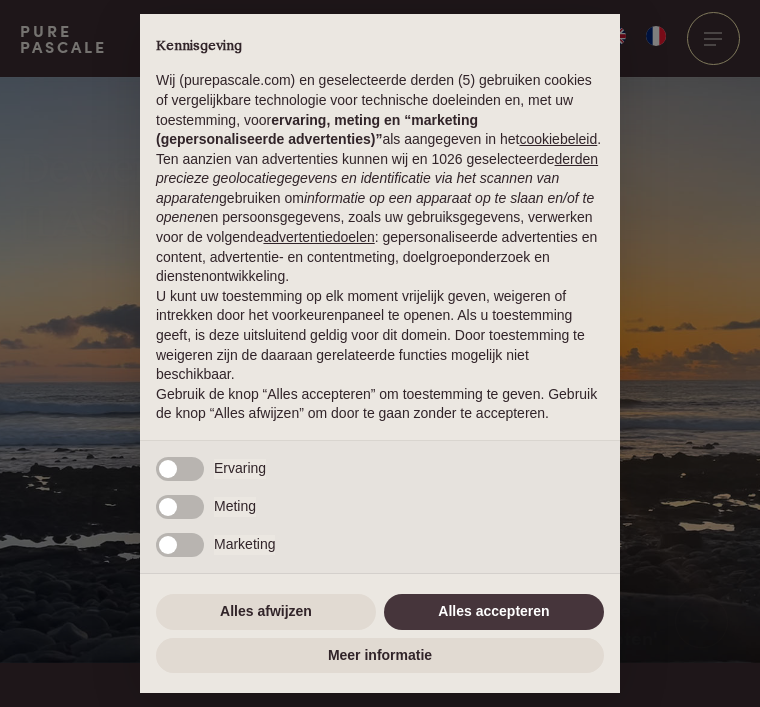 scroll, scrollTop: 0, scrollLeft: 0, axis: both 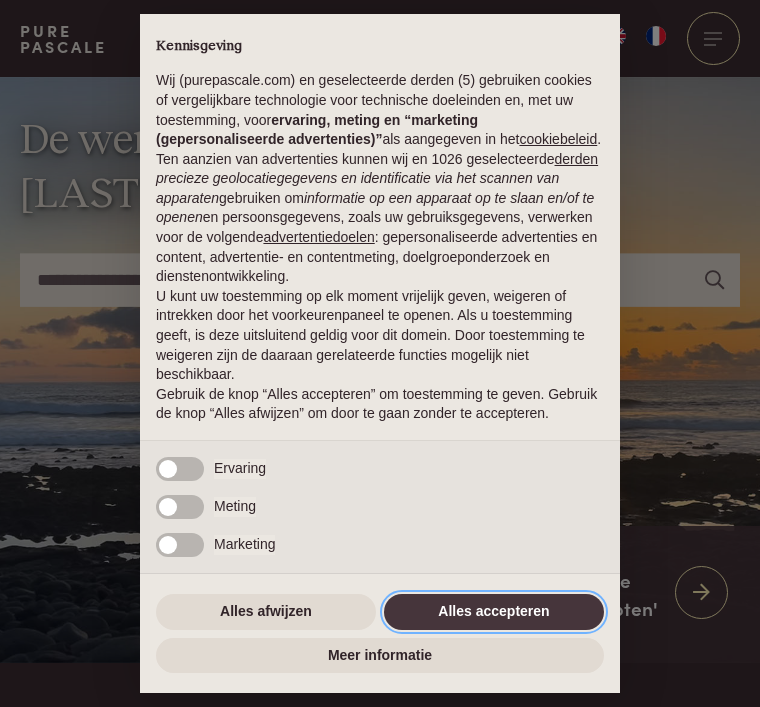 click on "Alles accepteren" at bounding box center (494, 612) 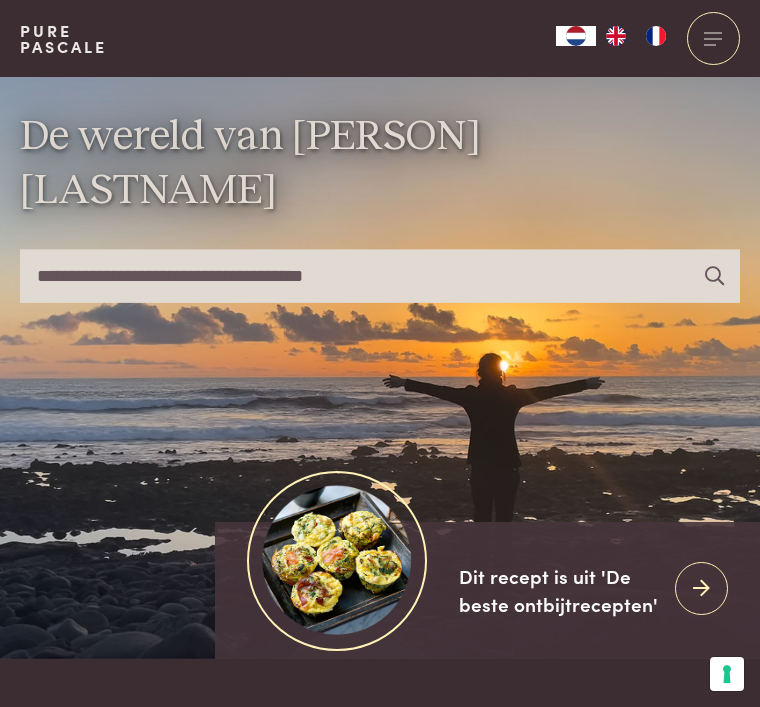 click at bounding box center (380, 275) 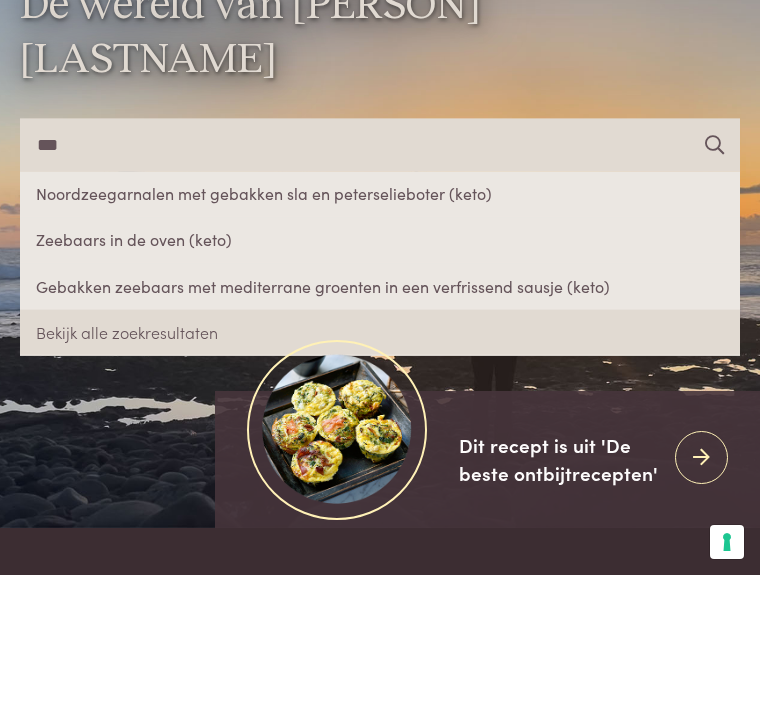 click on "Zeebaars in de oven (keto)" at bounding box center [380, 372] 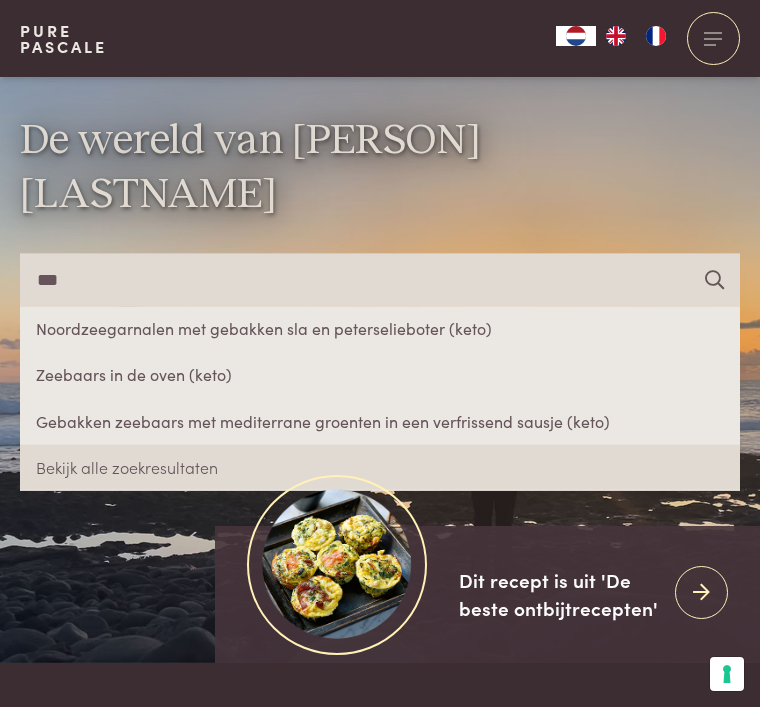 scroll, scrollTop: 136, scrollLeft: 0, axis: vertical 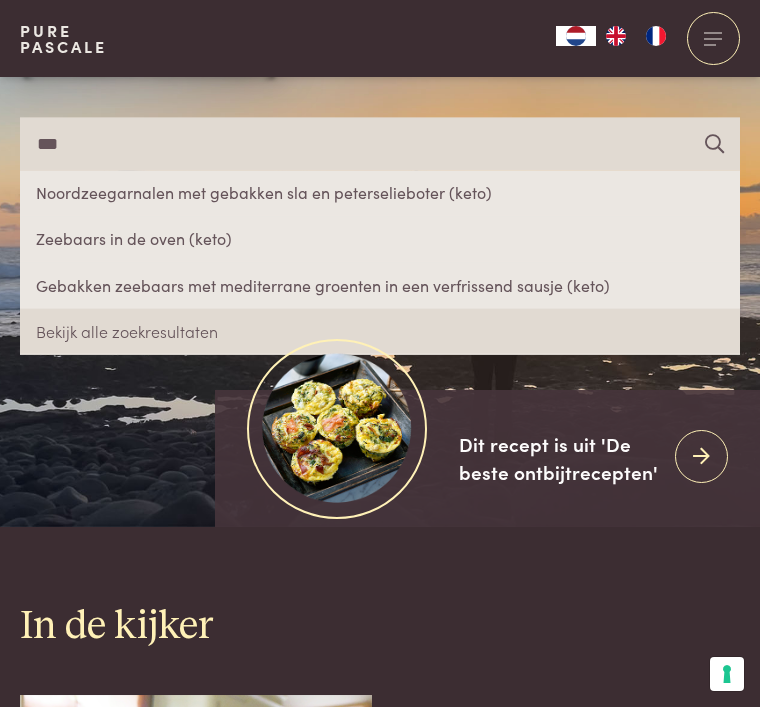 click on "Zeebaars in de oven (keto)" at bounding box center (380, 239) 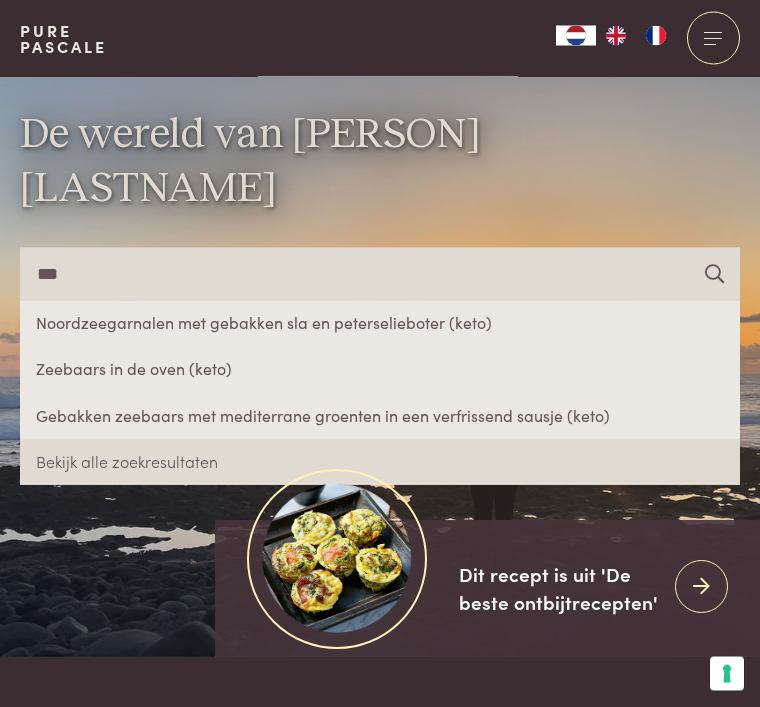 scroll, scrollTop: 0, scrollLeft: 0, axis: both 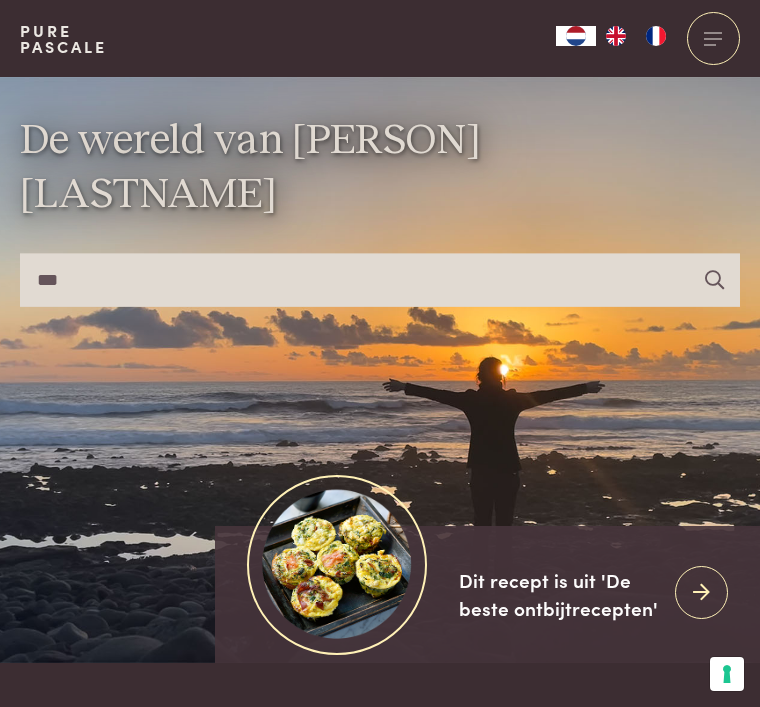 click on "***" at bounding box center (380, 279) 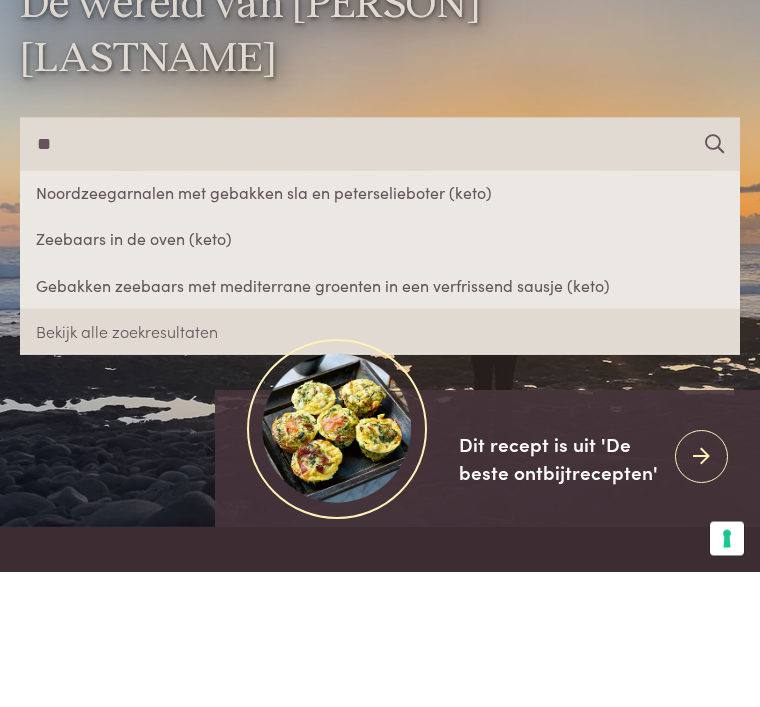 type on "*" 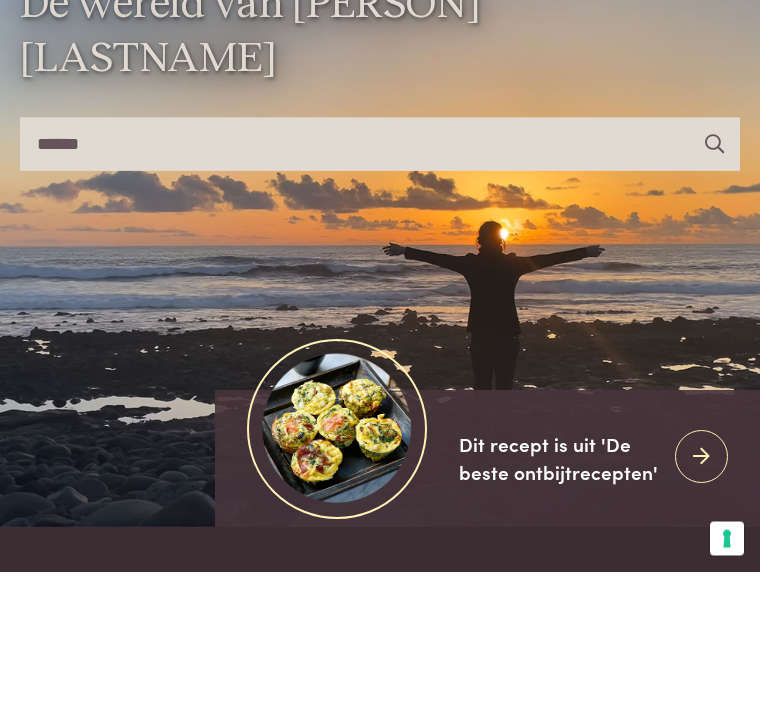 type on "******" 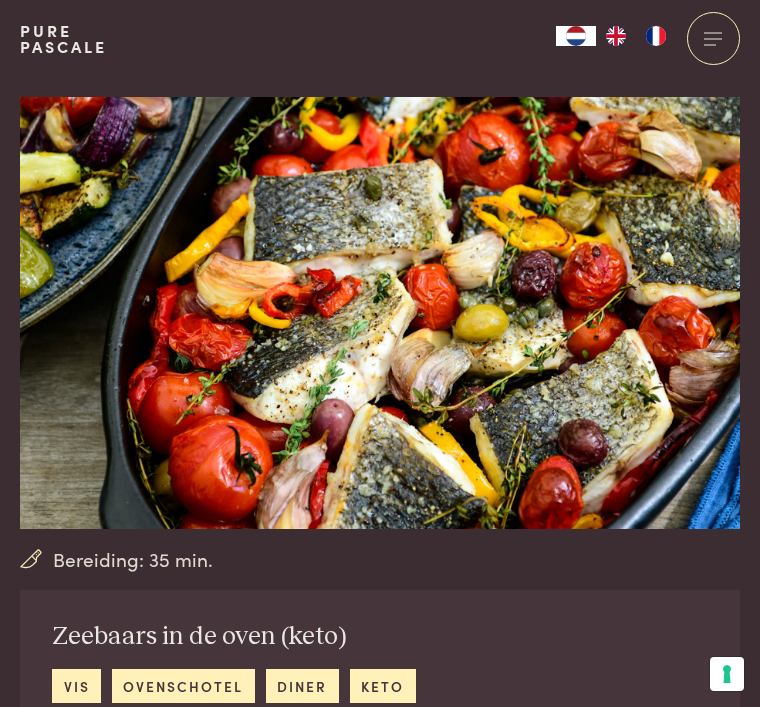 scroll, scrollTop: 0, scrollLeft: 0, axis: both 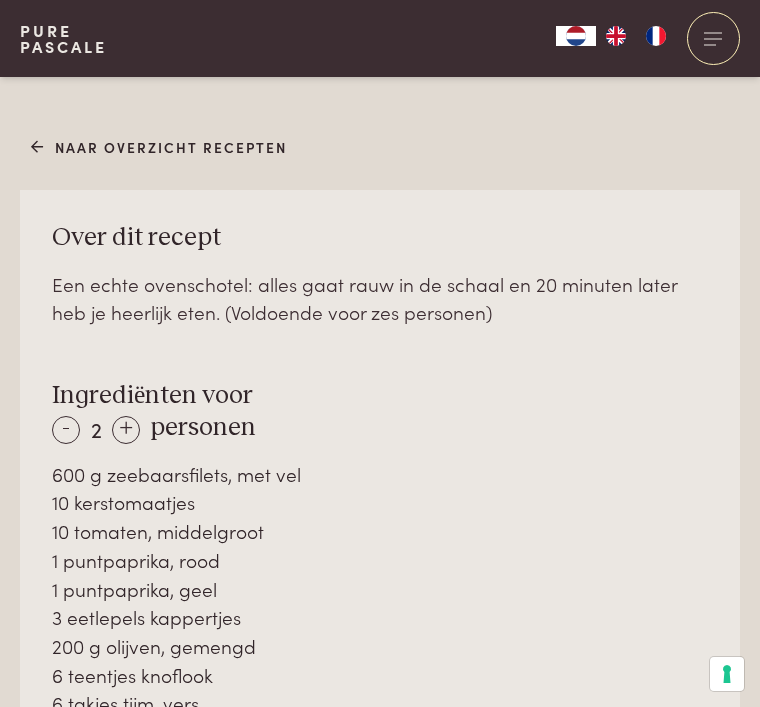 click on "+" at bounding box center [126, 430] 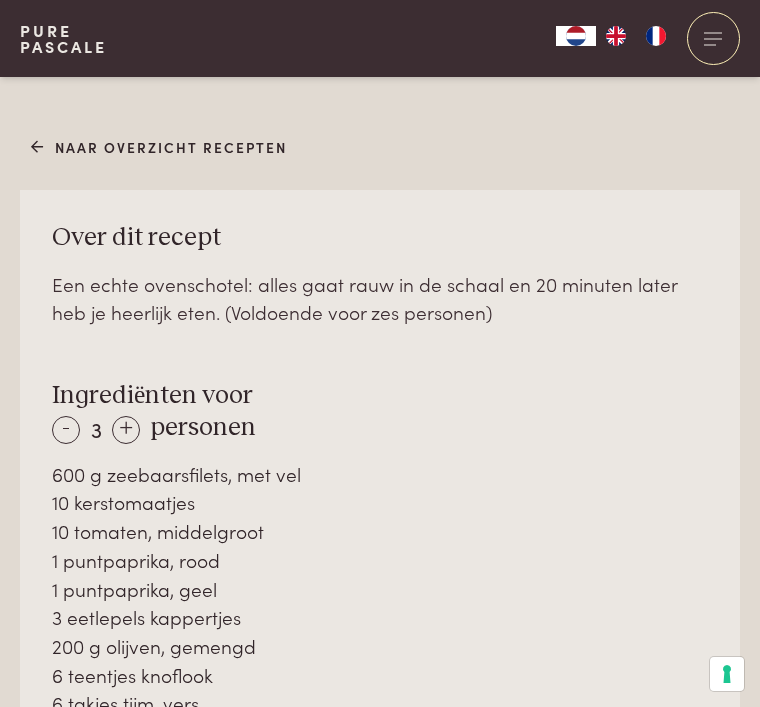 click on "+" at bounding box center (126, 430) 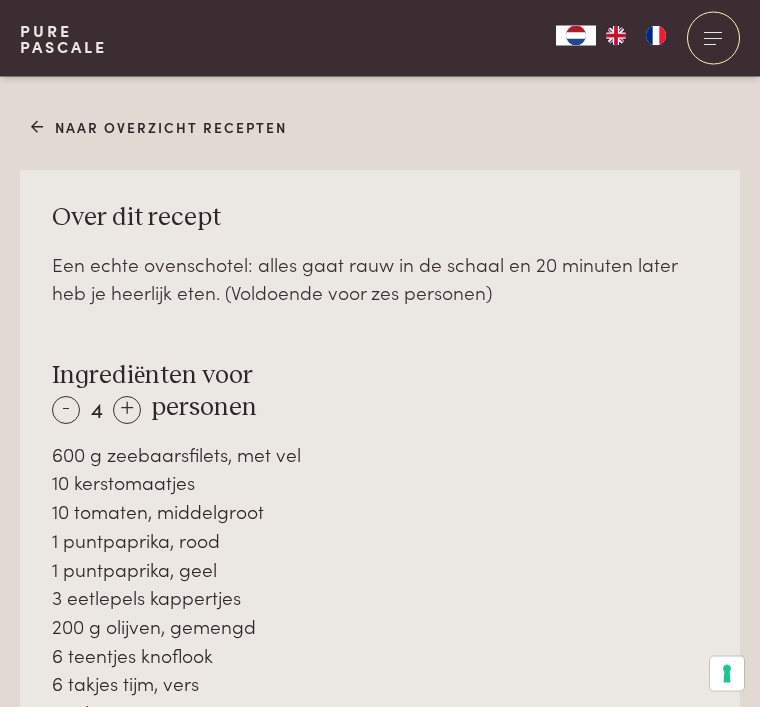 scroll, scrollTop: 1018, scrollLeft: 0, axis: vertical 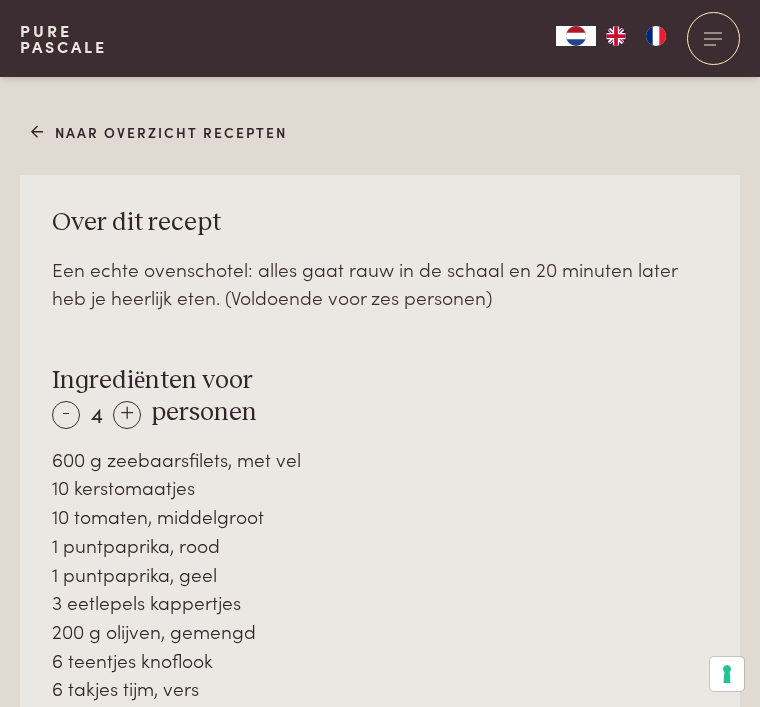 click on "-" at bounding box center (66, 415) 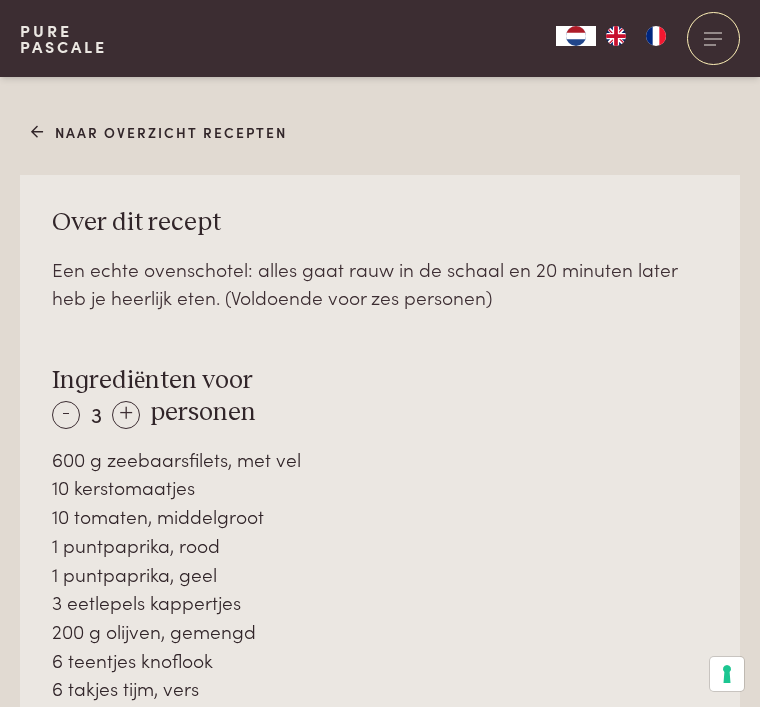click on "-" at bounding box center (66, 415) 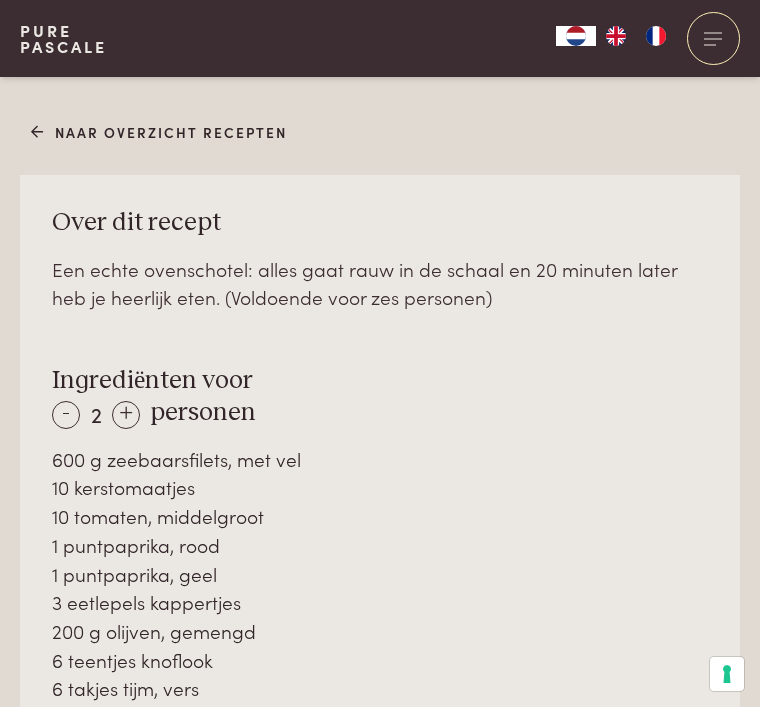 click on "-" at bounding box center (66, 415) 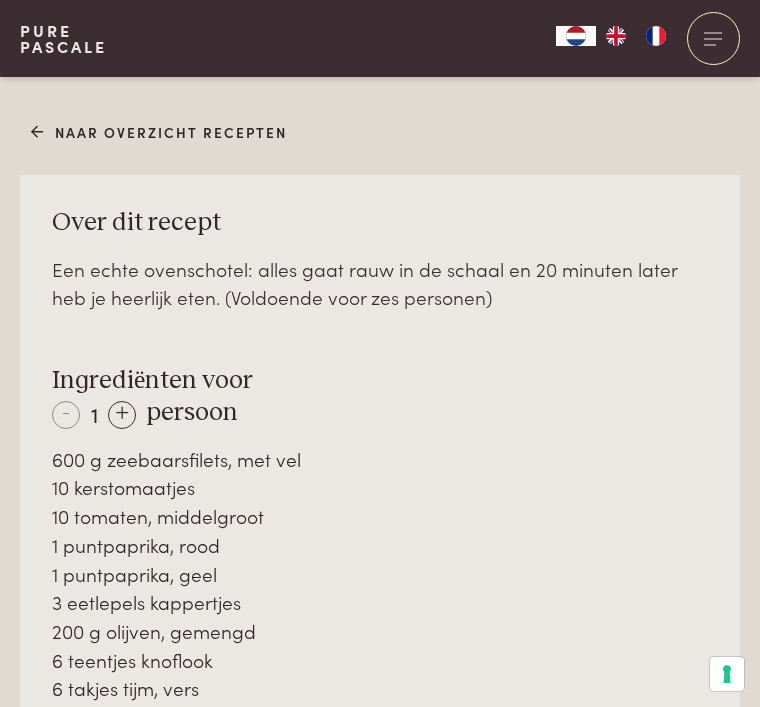 click on "+" at bounding box center [122, 415] 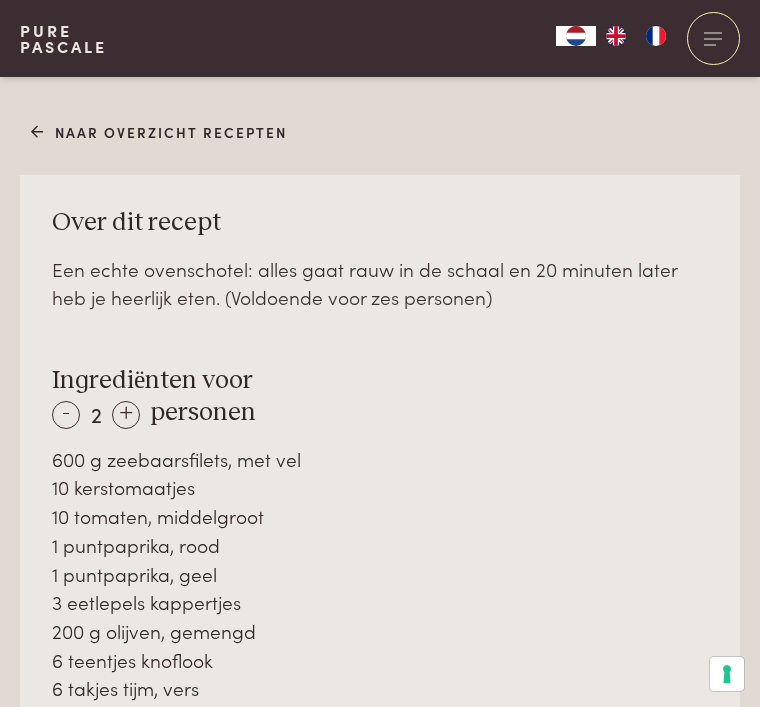 click on "+" at bounding box center [126, 415] 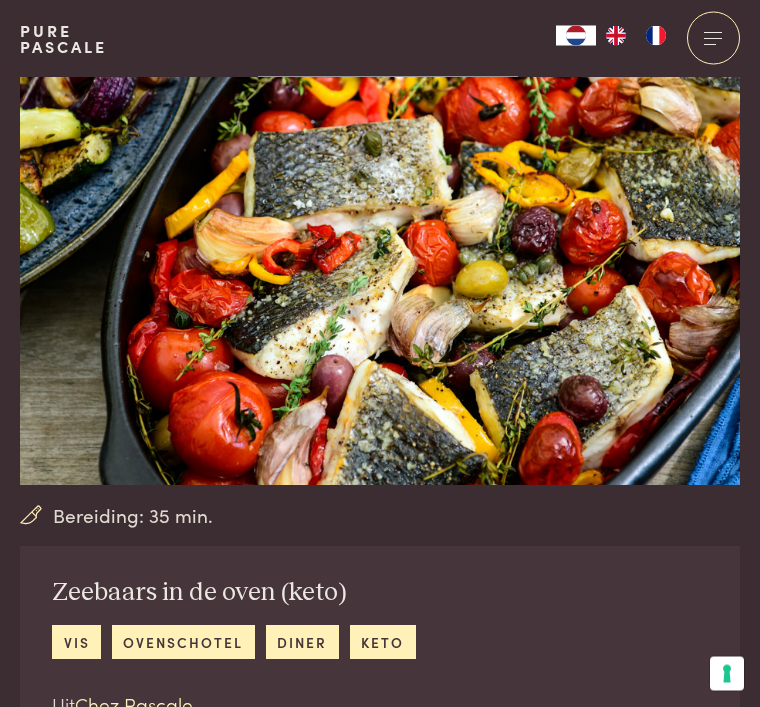 scroll, scrollTop: 0, scrollLeft: 0, axis: both 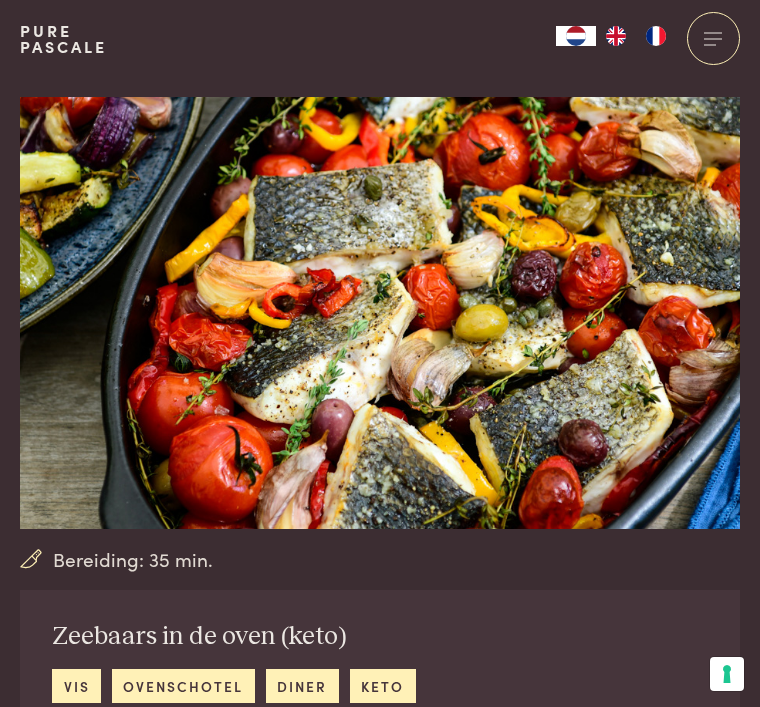 click at bounding box center (713, 38) 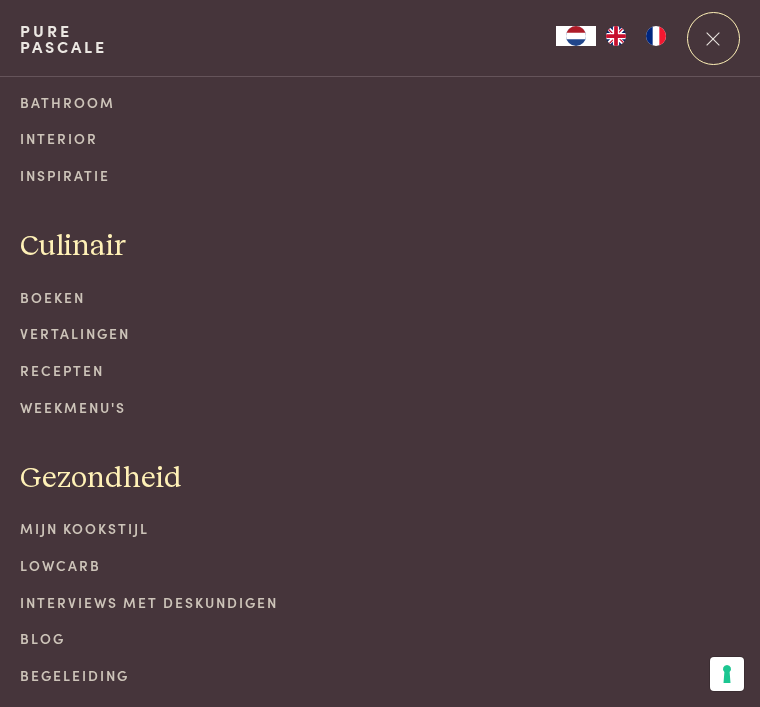 scroll, scrollTop: 155, scrollLeft: 0, axis: vertical 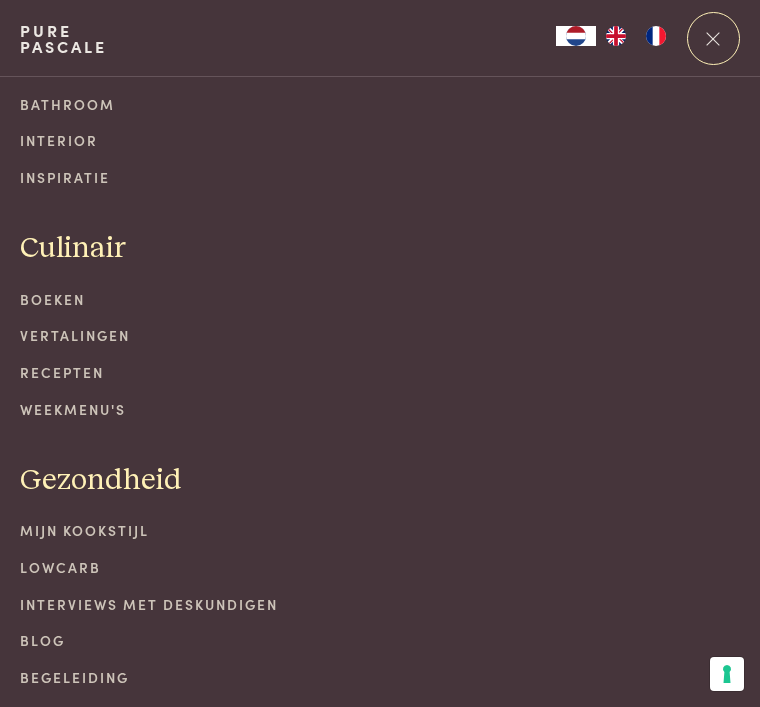 click on "Recepten" at bounding box center [380, 372] 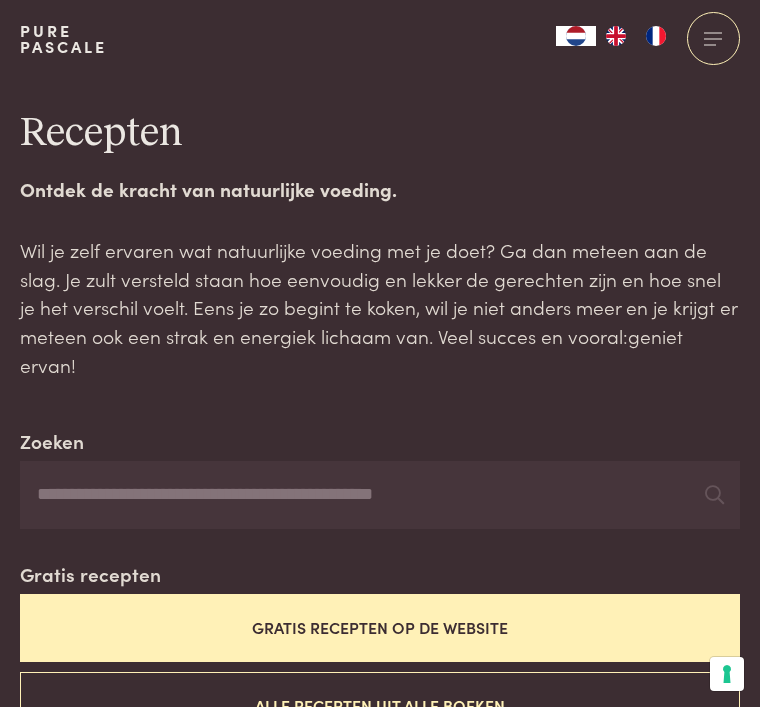 scroll, scrollTop: 0, scrollLeft: 0, axis: both 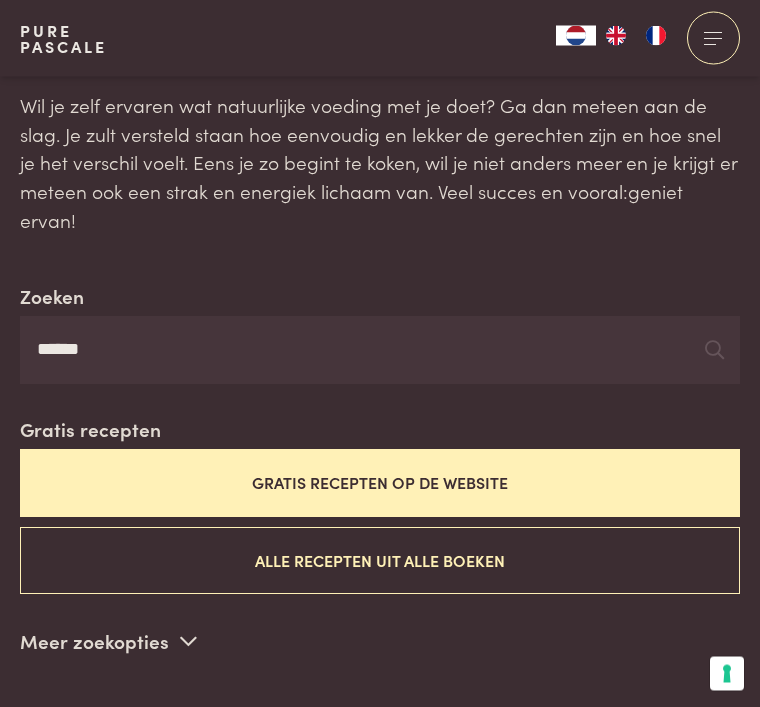 click on "Gratis recepten op de website" at bounding box center (380, 483) 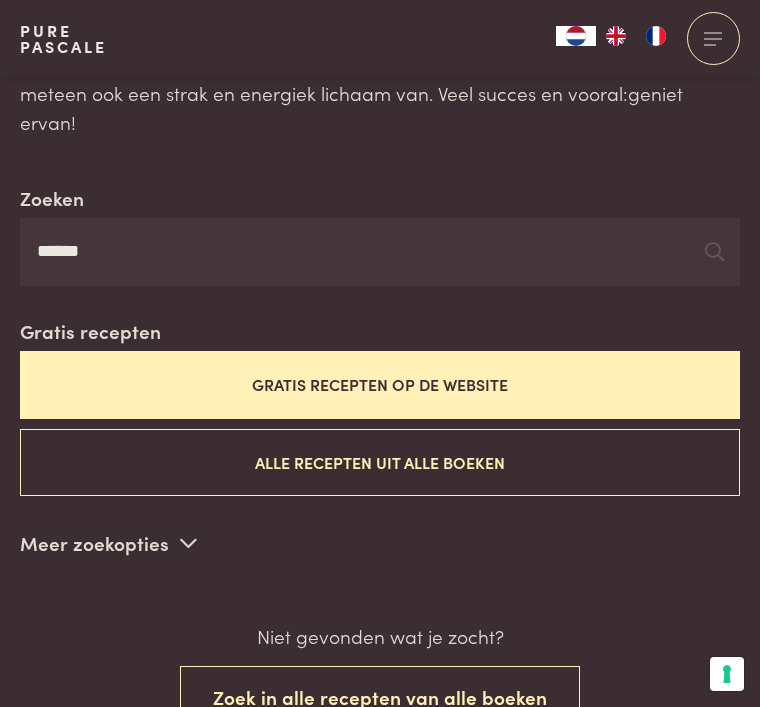 scroll, scrollTop: 300, scrollLeft: 0, axis: vertical 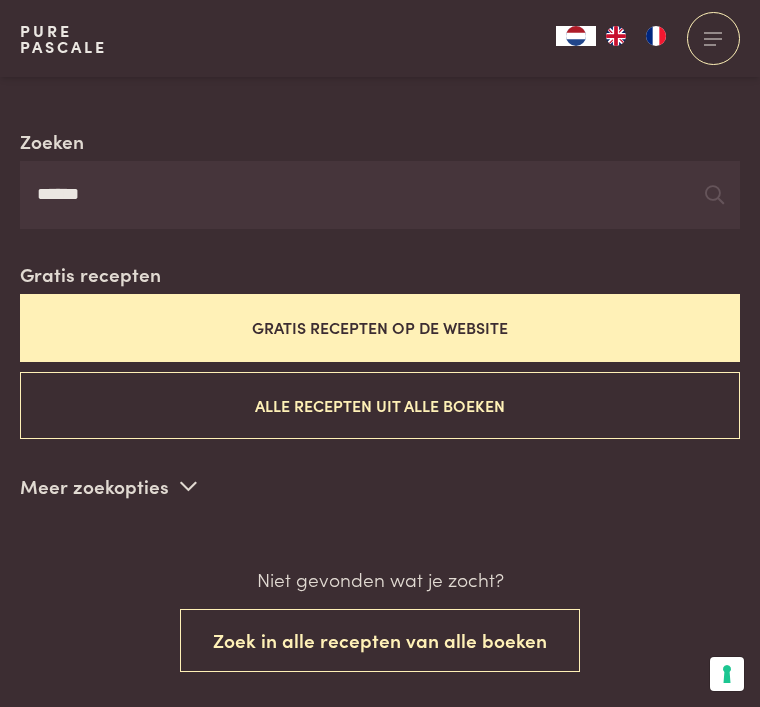 click on "Zoeken   ******     Gratis recepten
Gratis recepten op de website
Alle recepten uit alle boeken
Meer zoekopties    Ingrediënt   [INGREDIENT] [INGREDIENT] [INGREDIENT] [INGREDIENT] [INGREDIENT] [INGREDIENT] [INGREDIENT] [INGREDIENT] [INGREDIENT] [INGREDIENT] [INGREDIENT] [INGREDIENT] [INGREDIENT] Type gerecht   ovenschotel salade soep omelet taart maaltijdsoep cake spiegelei koekjes Maaltijd   diner lunch meeneemlunch hapje voorgerecht ontbijt dessert fruitontbijt Eetpatroon   vegetarisch vis vlees vegan Keto   keto" at bounding box center [380, 319] 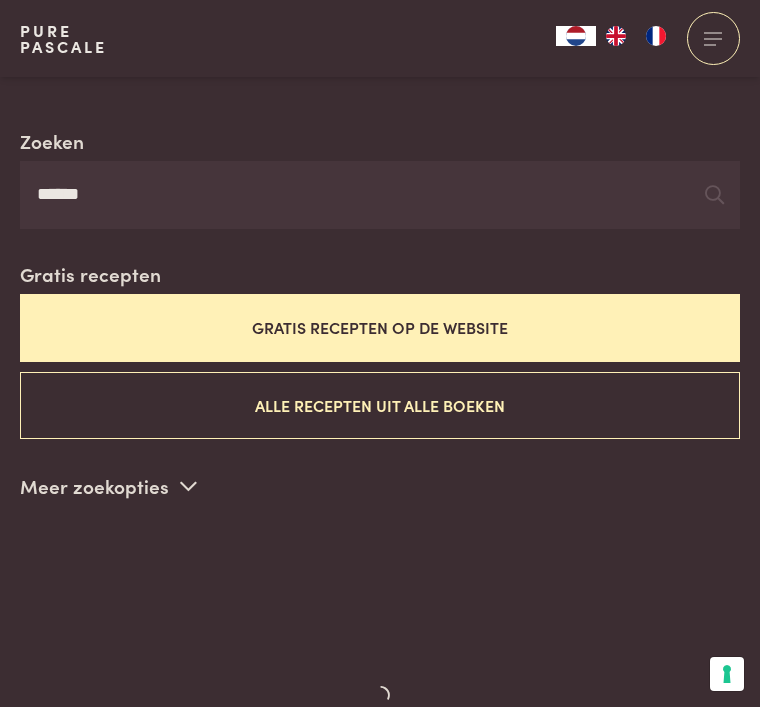 scroll, scrollTop: 305, scrollLeft: 0, axis: vertical 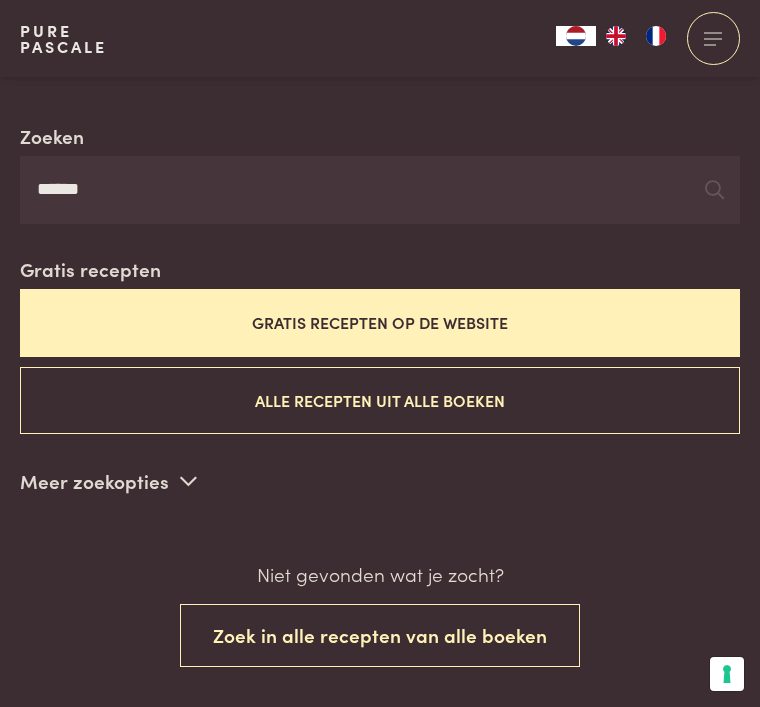 click on "Gratis recepten op de website" at bounding box center (380, 322) 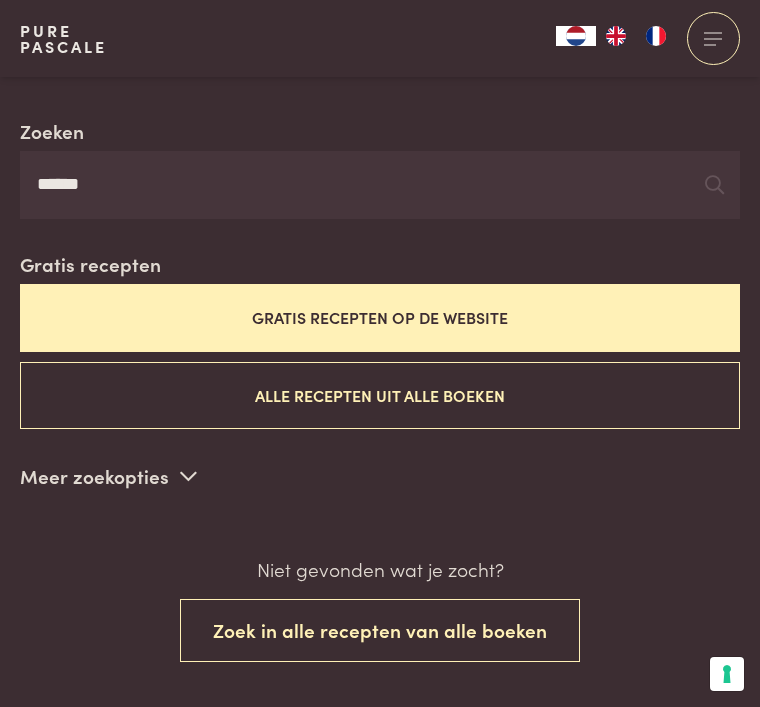 scroll, scrollTop: 305, scrollLeft: 0, axis: vertical 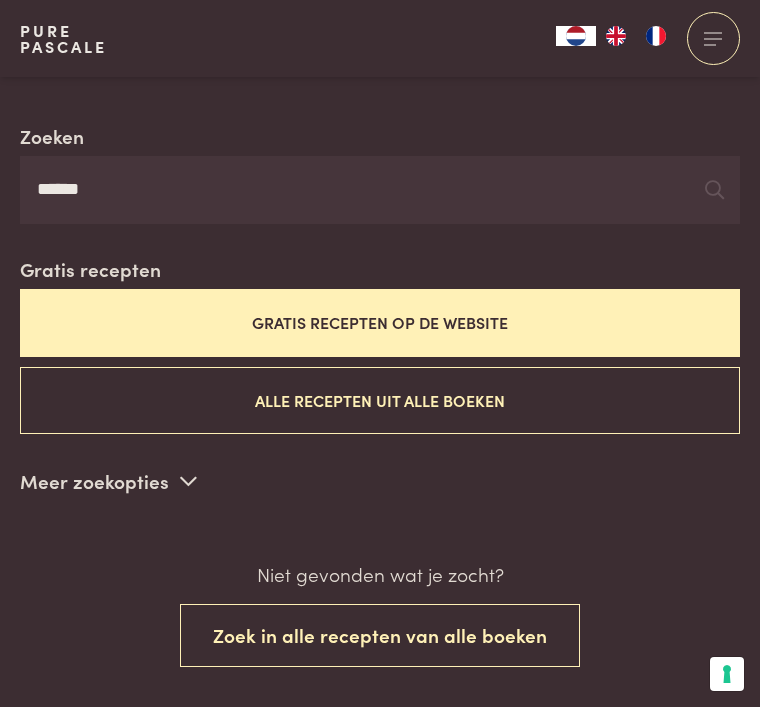 click on "Alle recepten uit alle boeken" at bounding box center [380, 400] 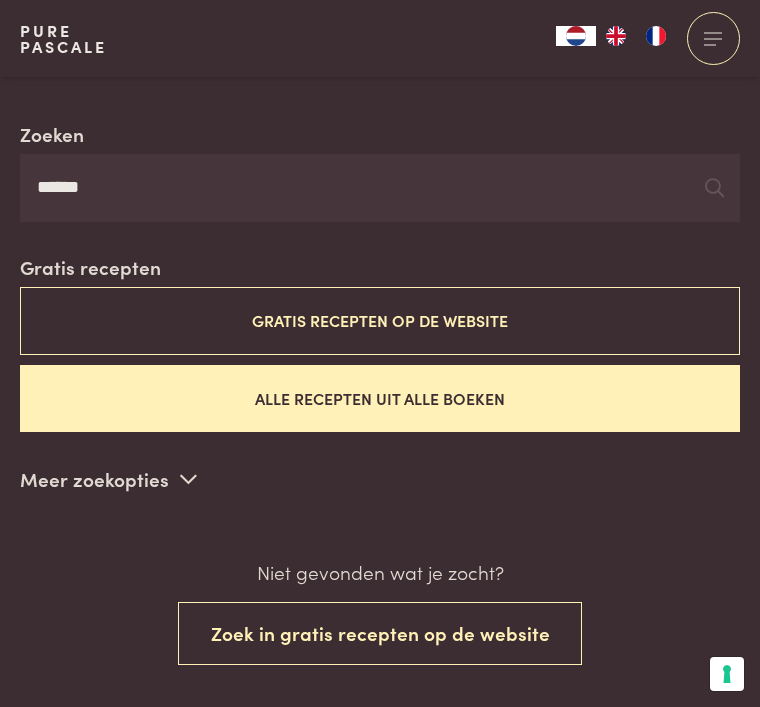 scroll, scrollTop: 305, scrollLeft: 0, axis: vertical 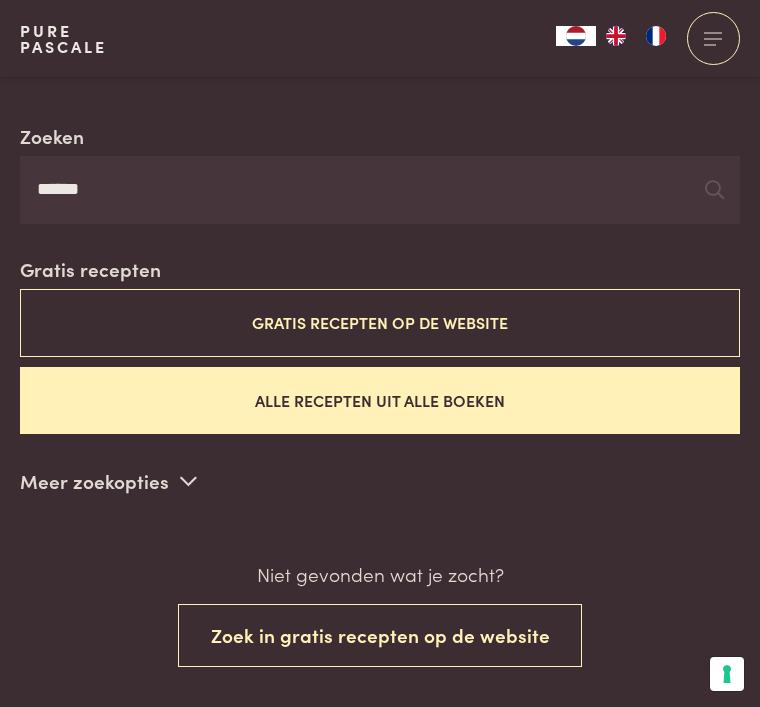 click on "Zoeken   ******     Gratis recepten
Gratis recepten op de website
Alle recepten uit alle boeken" at bounding box center (380, 278) 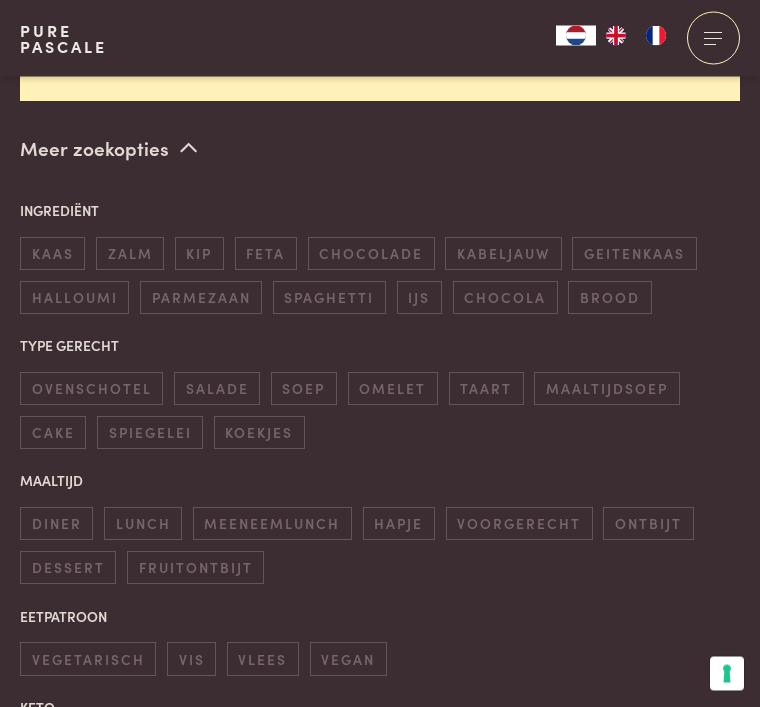 scroll, scrollTop: 638, scrollLeft: 0, axis: vertical 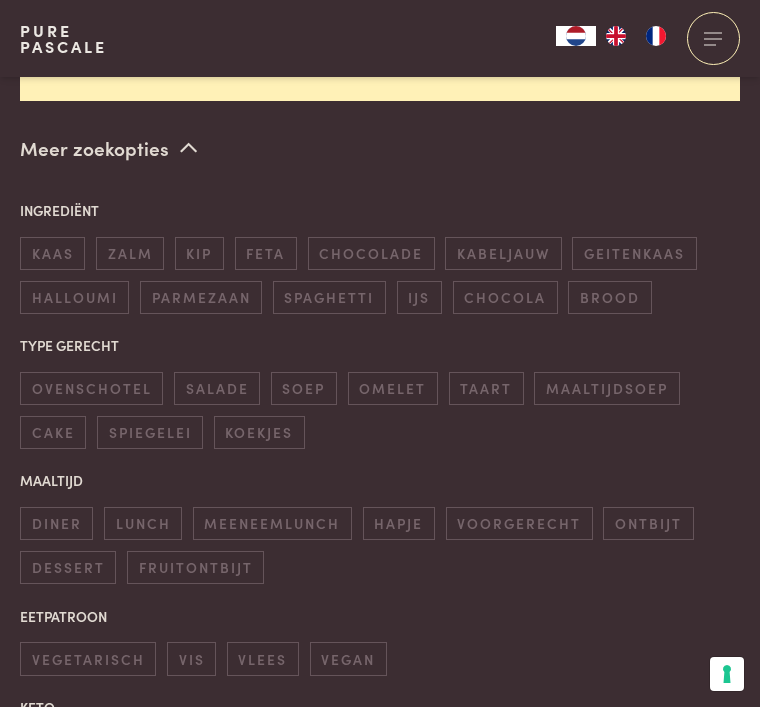 click on "dessert" at bounding box center [68, 567] 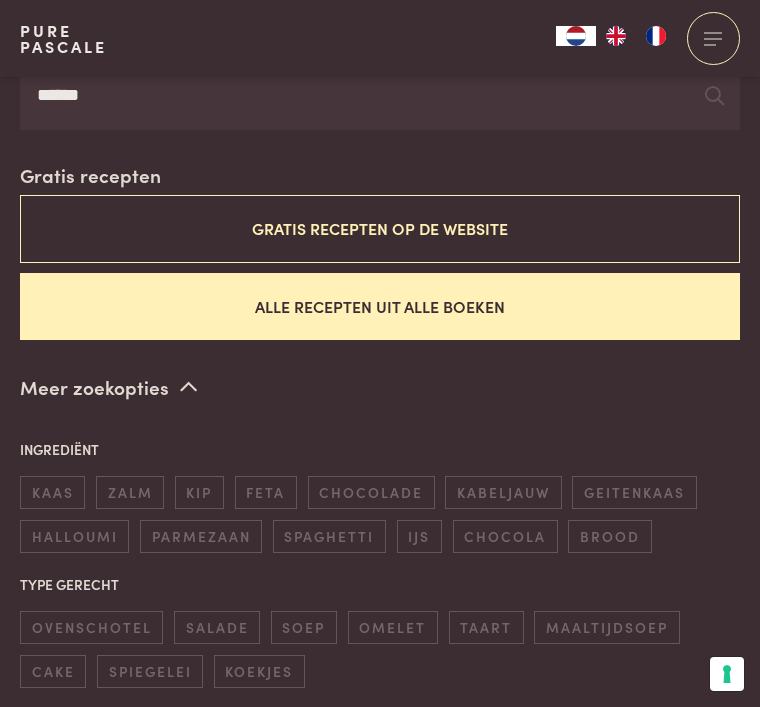 scroll, scrollTop: 394, scrollLeft: 0, axis: vertical 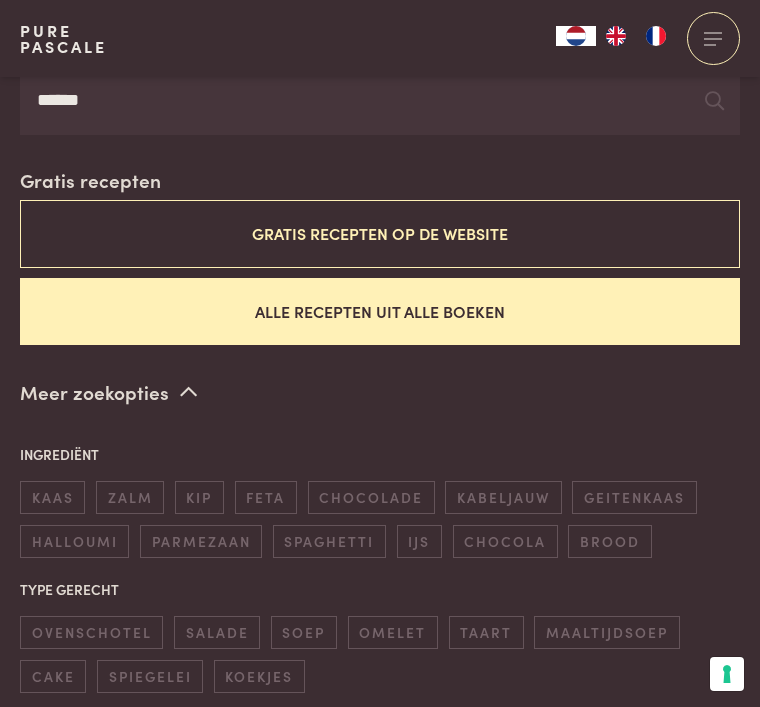 click on "Gratis recepten op de website" at bounding box center [380, 233] 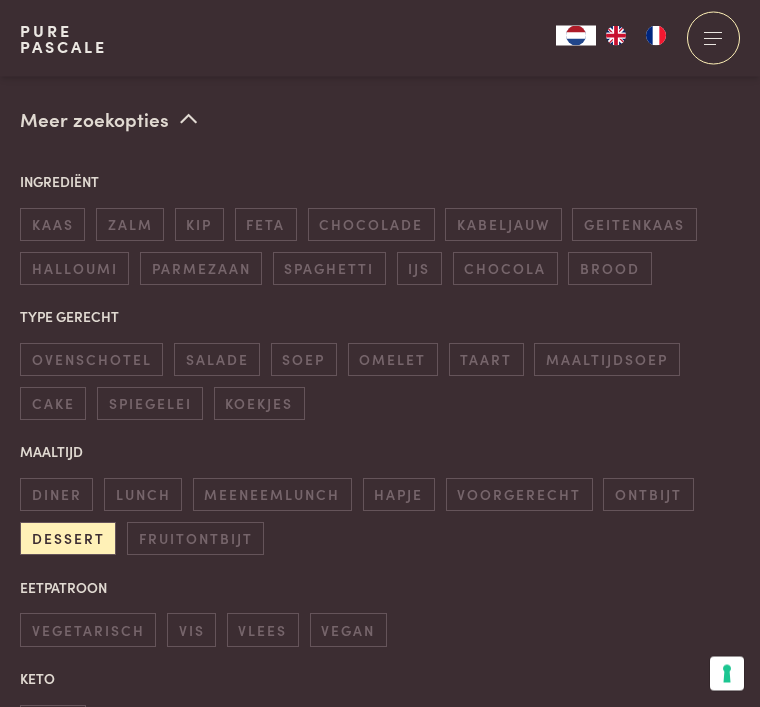 scroll, scrollTop: 682, scrollLeft: 0, axis: vertical 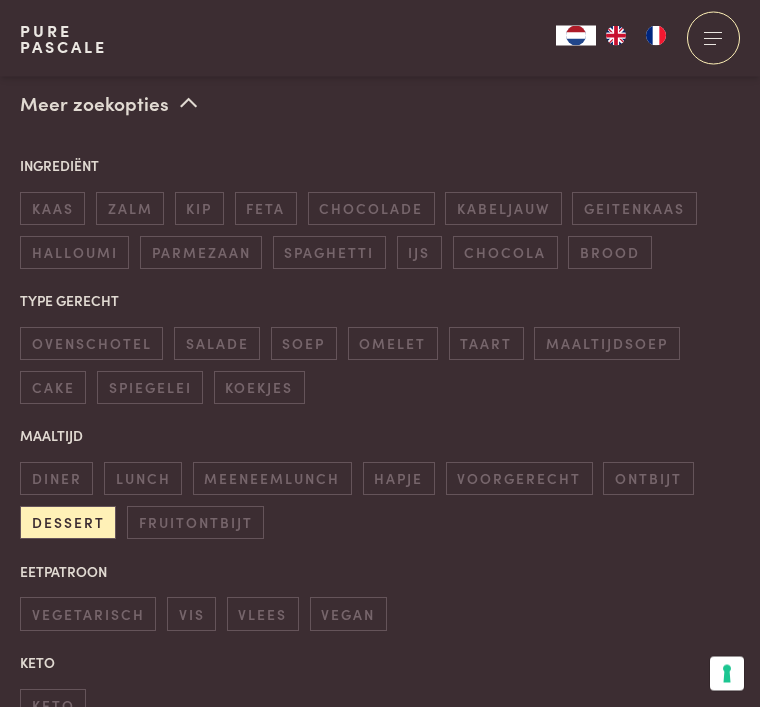 click on "dessert" at bounding box center (68, 523) 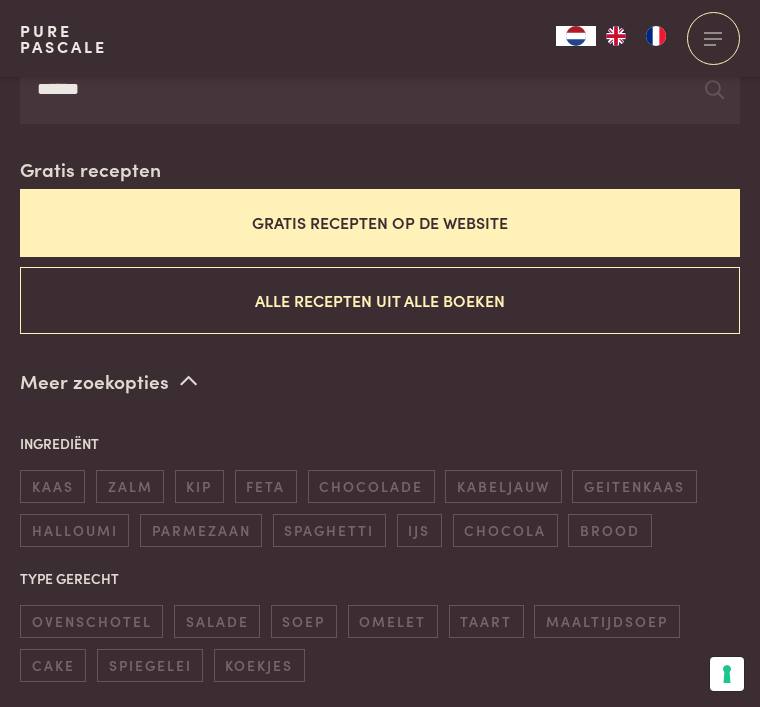 scroll, scrollTop: 394, scrollLeft: 0, axis: vertical 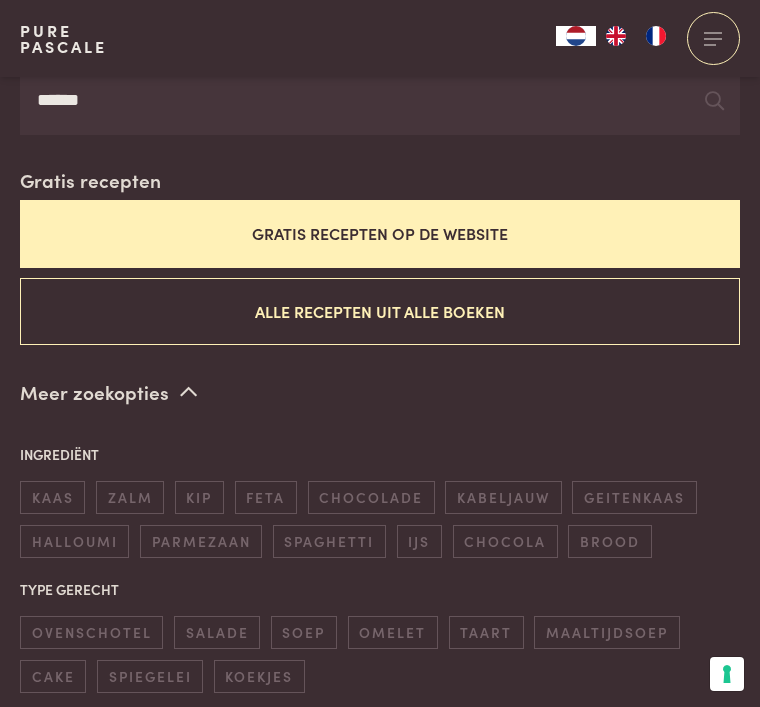 click on "Gratis recepten op de website" at bounding box center (380, 233) 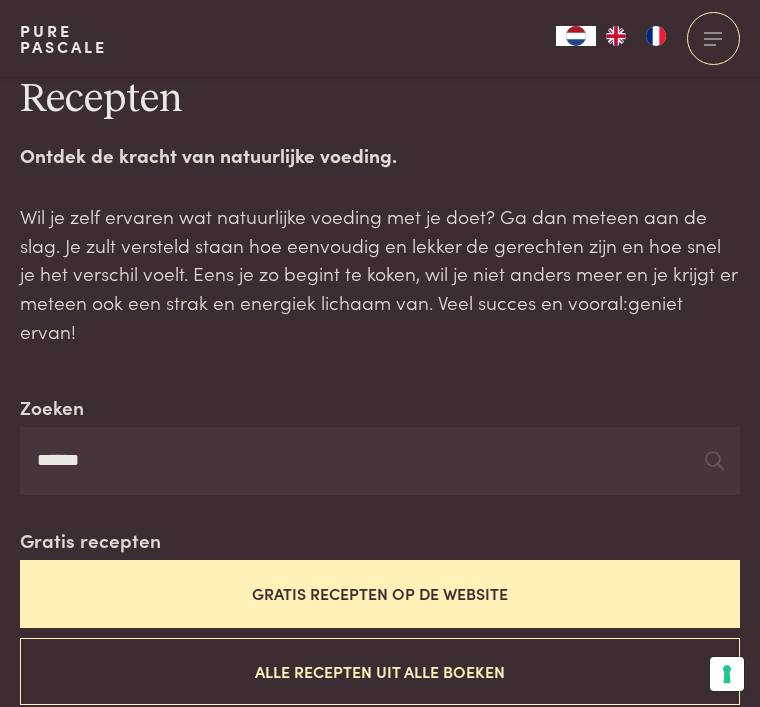 scroll, scrollTop: 0, scrollLeft: 0, axis: both 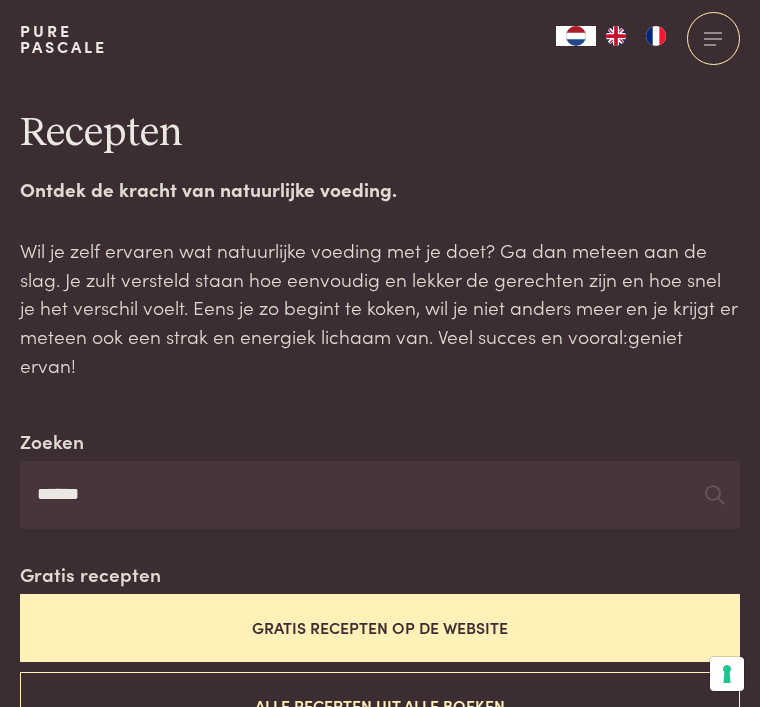 click on "******" at bounding box center [380, 495] 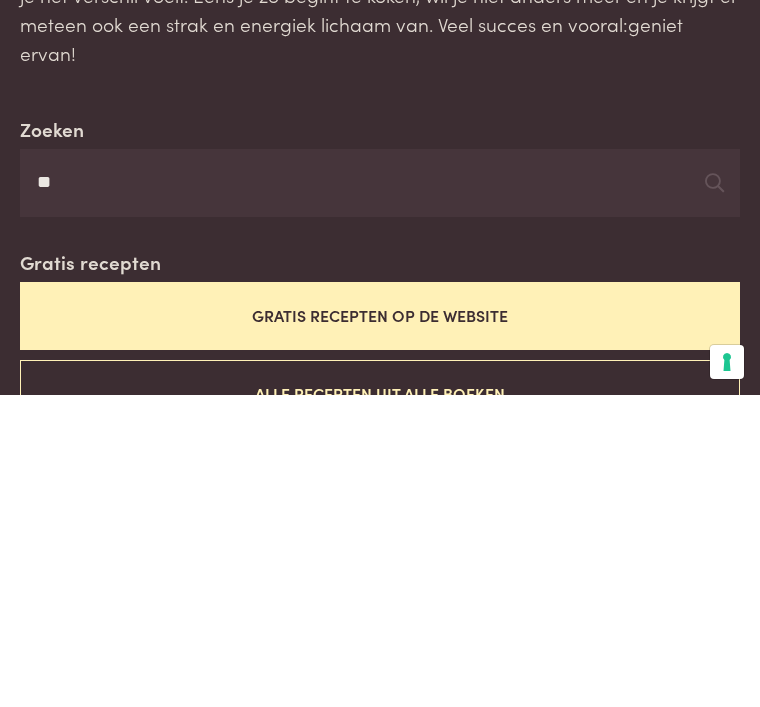 type on "*" 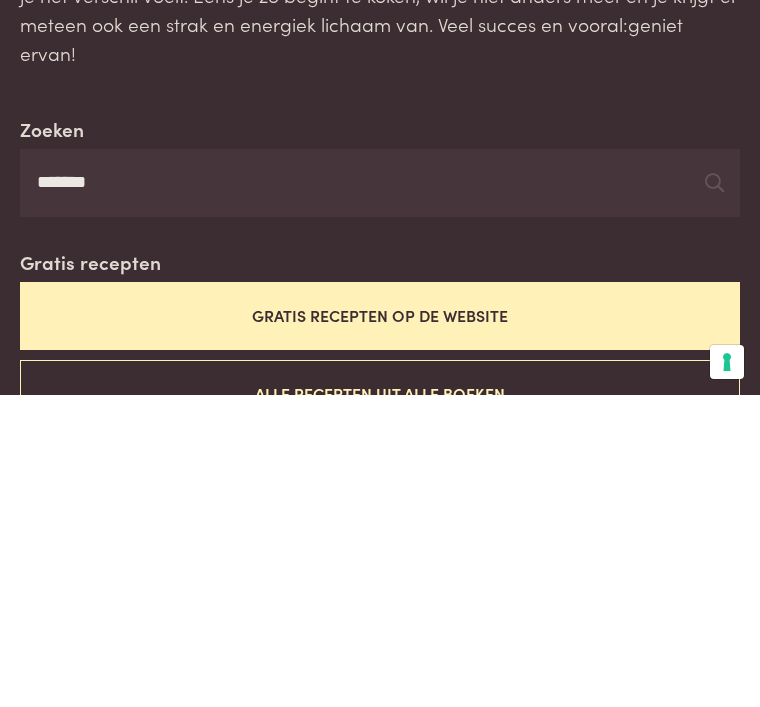 type on "*******" 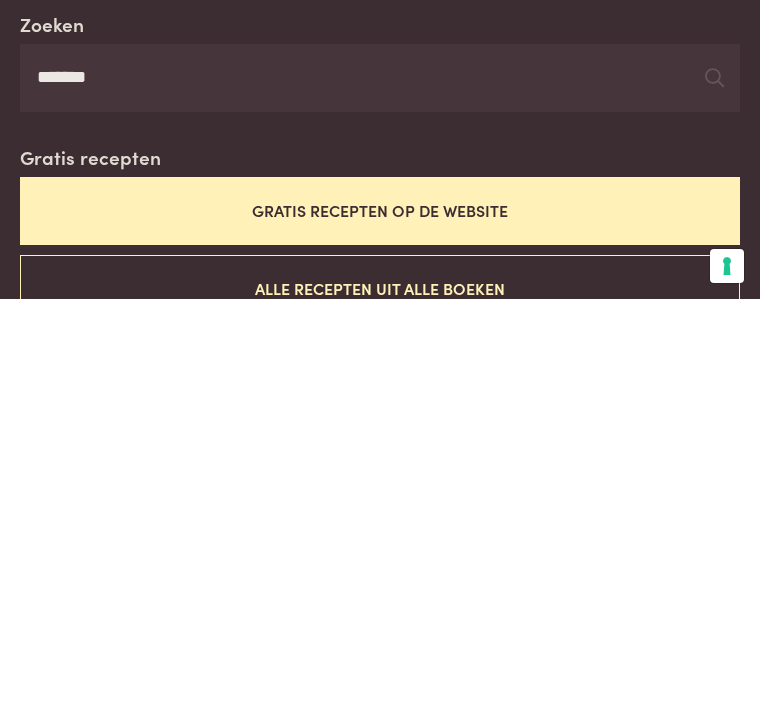 scroll, scrollTop: 23, scrollLeft: 0, axis: vertical 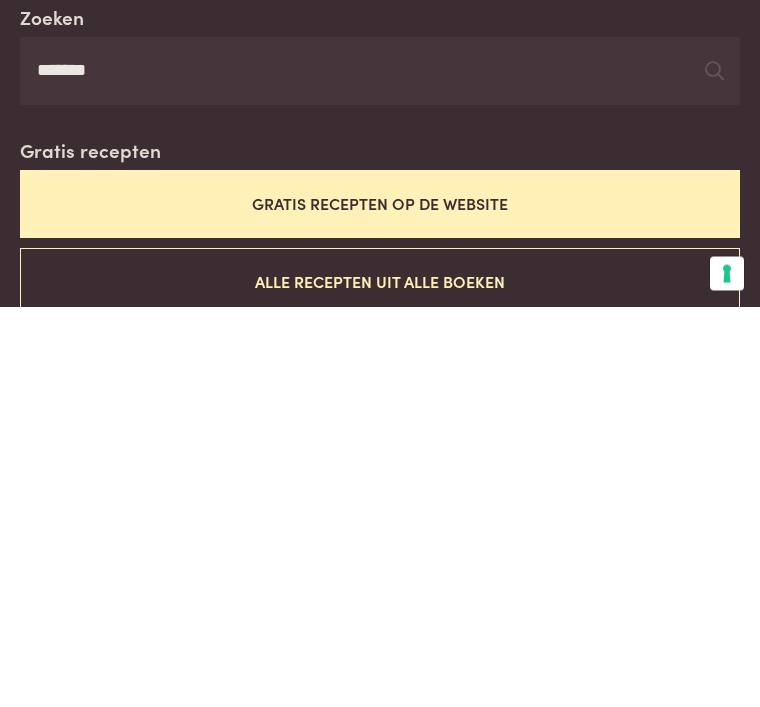 click on "Gratis recepten op de website" at bounding box center (380, 604) 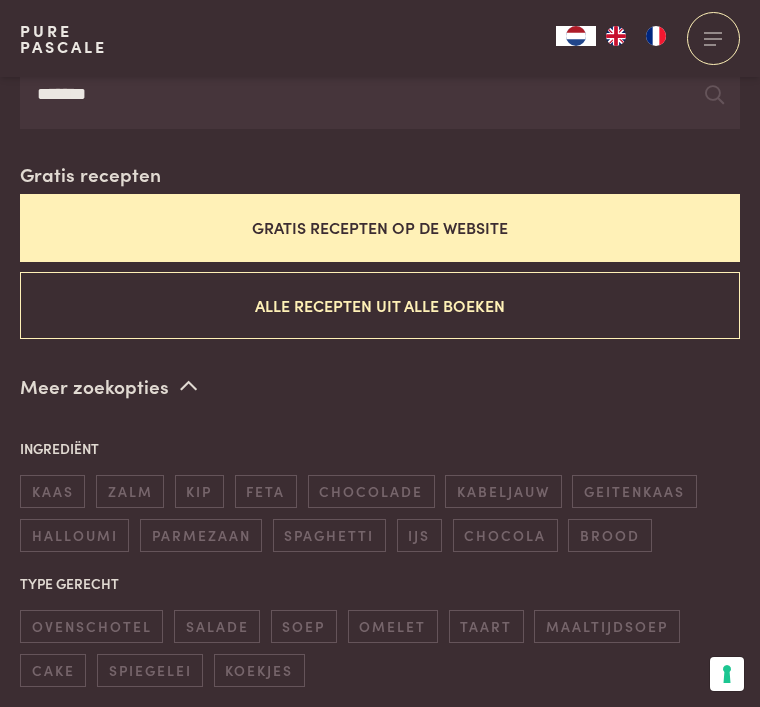 scroll, scrollTop: 394, scrollLeft: 0, axis: vertical 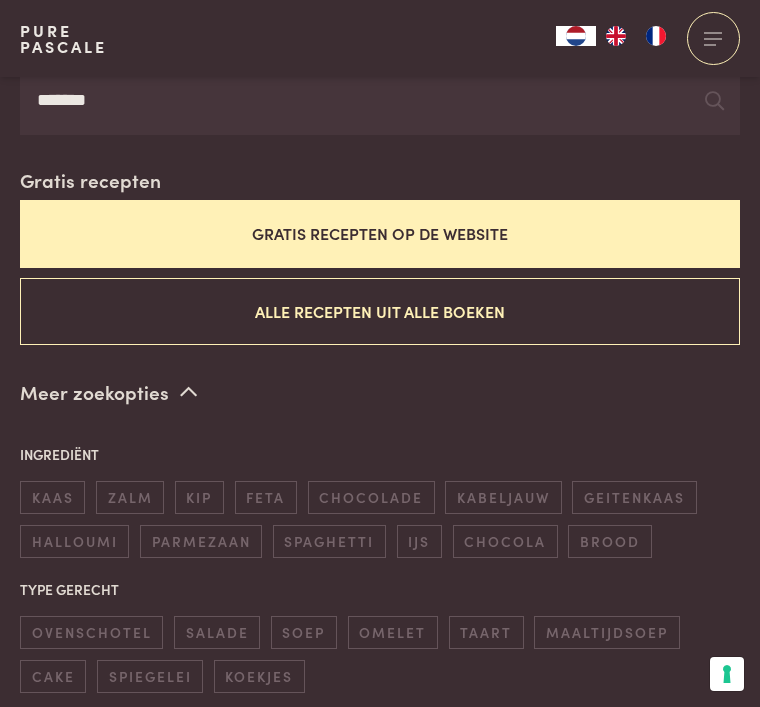 click on "Gratis recepten op de website" at bounding box center [380, 233] 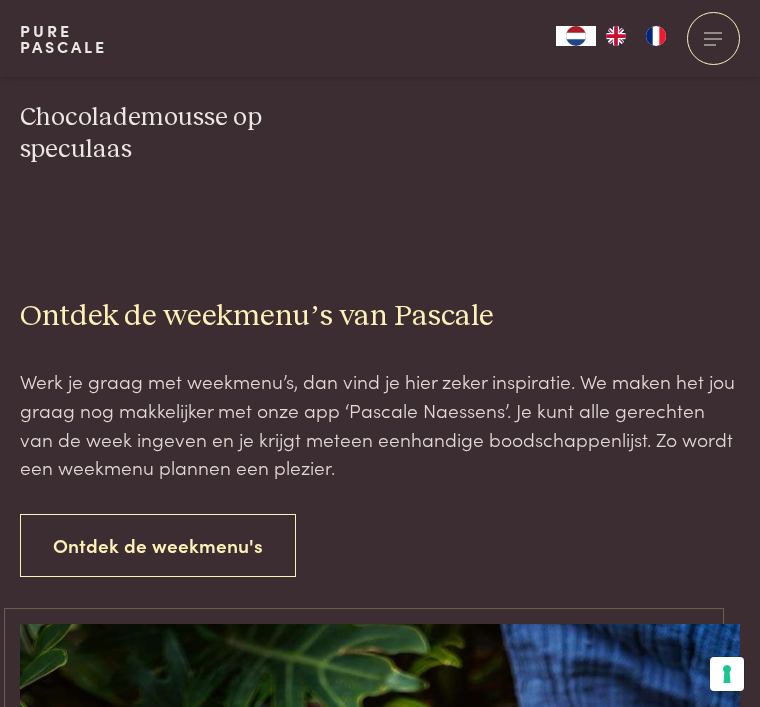 scroll, scrollTop: 2346, scrollLeft: 0, axis: vertical 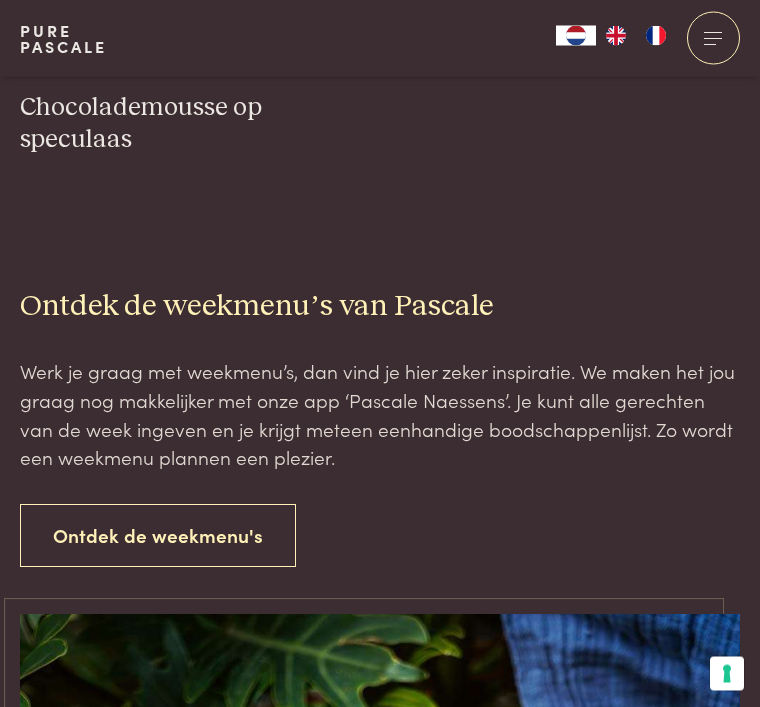 click on "Ontdek de weekmenu's" at bounding box center [158, 536] 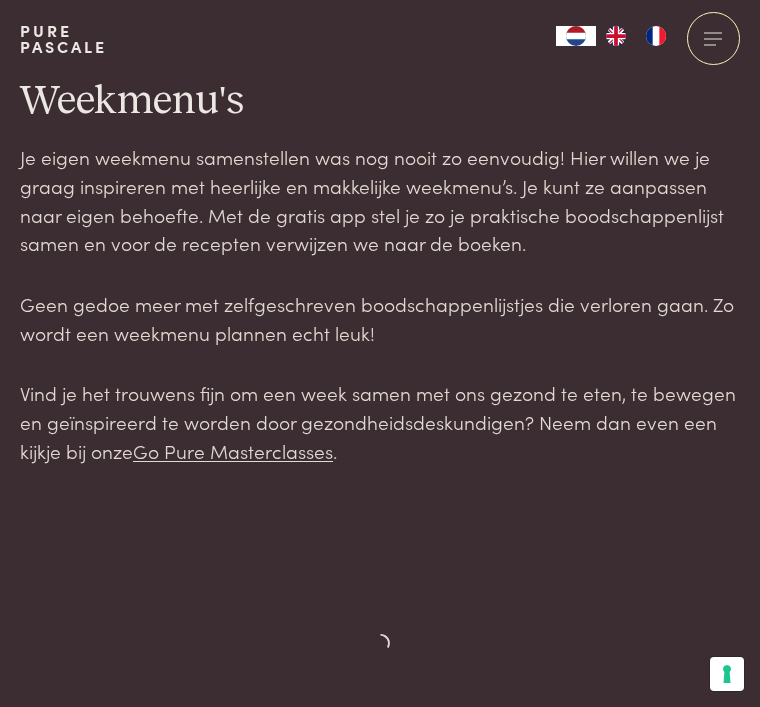 scroll, scrollTop: 0, scrollLeft: 0, axis: both 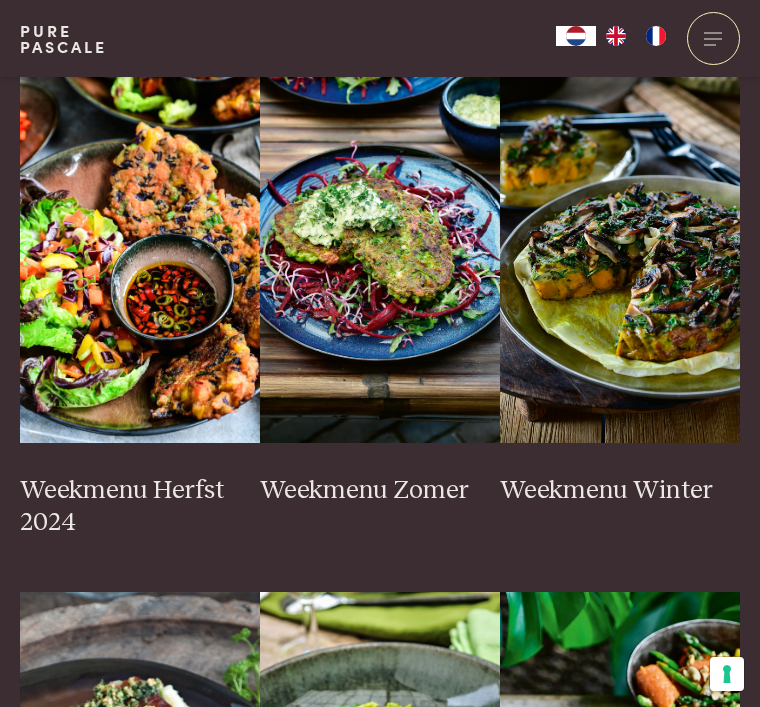 click on "Weekmenu Zomer" at bounding box center [380, 491] 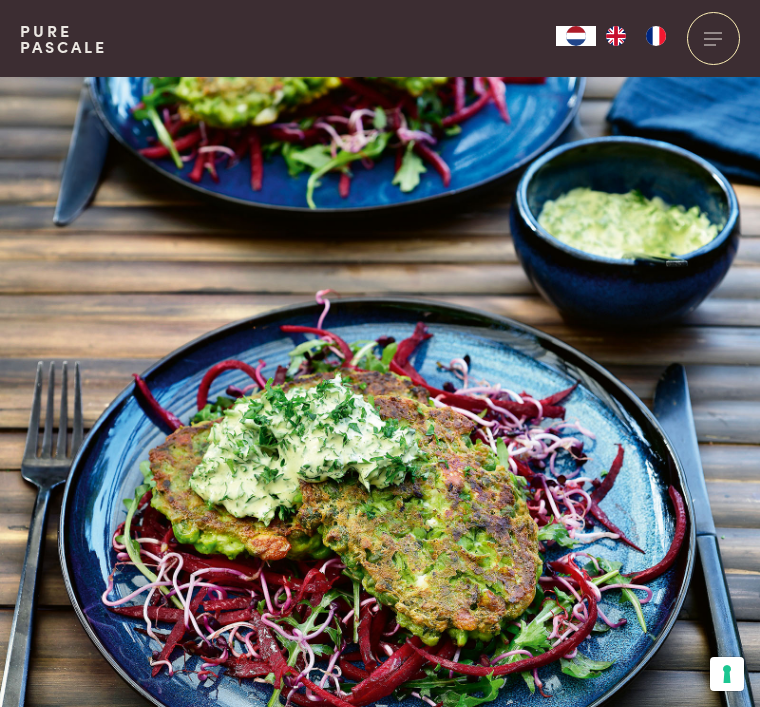 scroll, scrollTop: 0, scrollLeft: 0, axis: both 